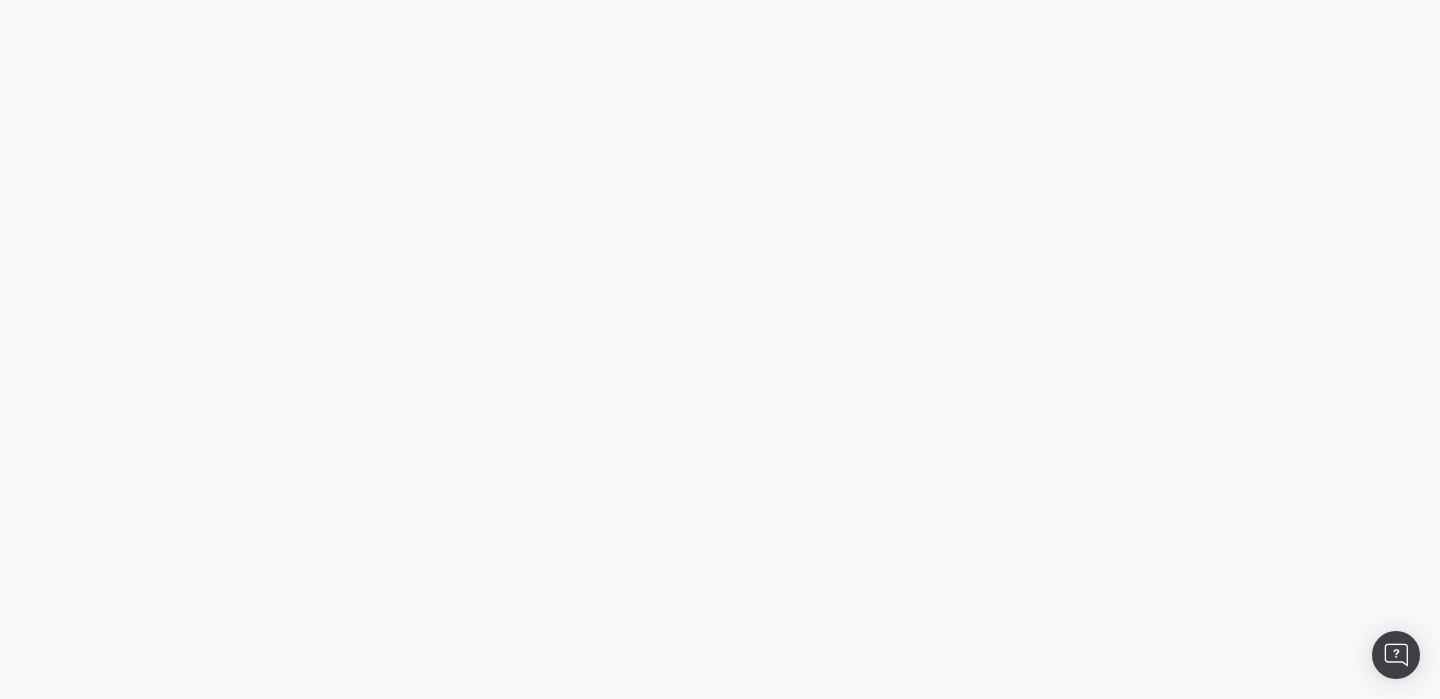 scroll, scrollTop: 0, scrollLeft: 0, axis: both 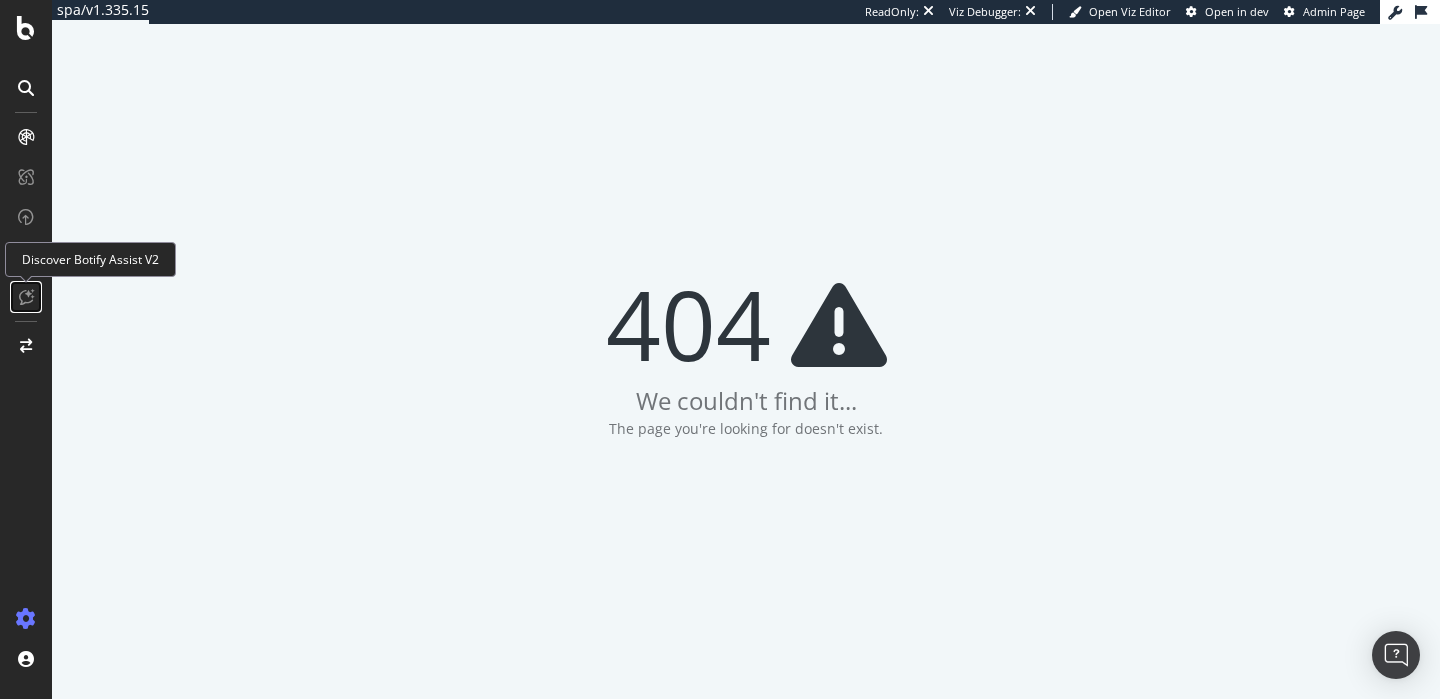 click at bounding box center [26, 297] 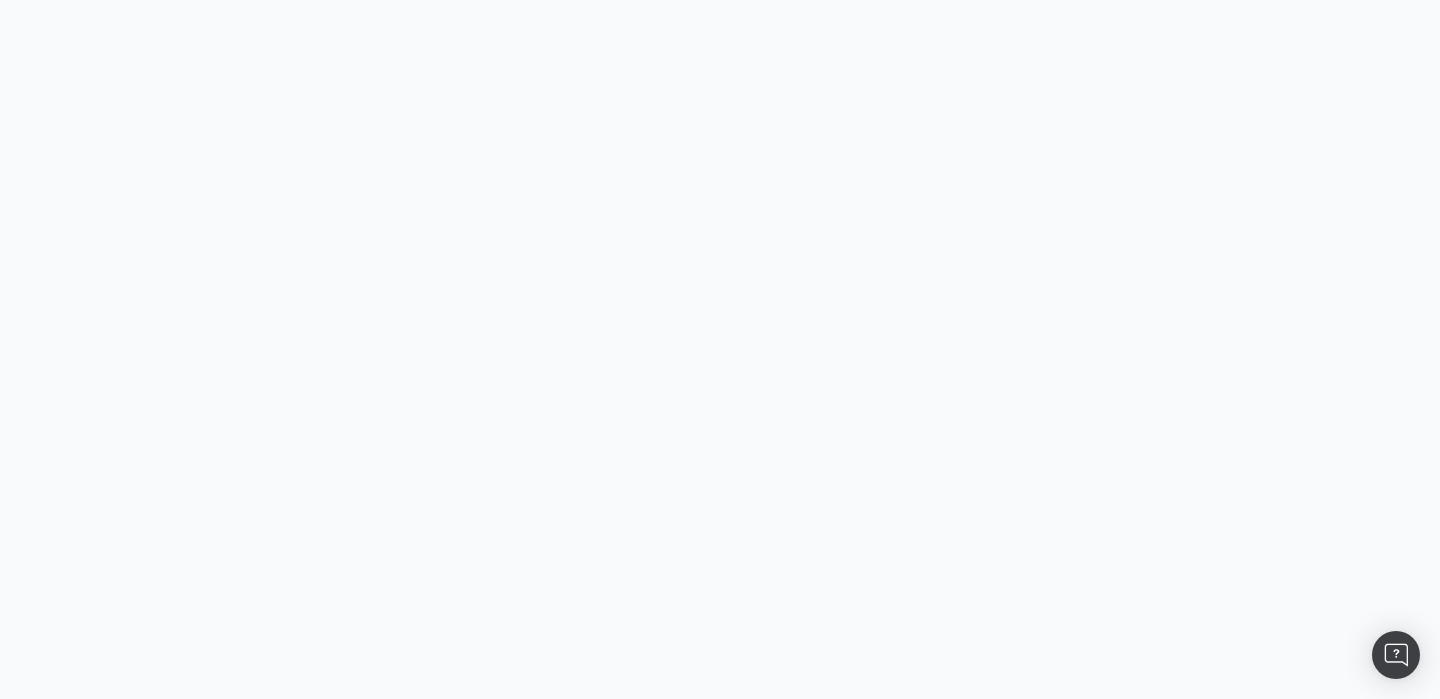 scroll, scrollTop: 0, scrollLeft: 0, axis: both 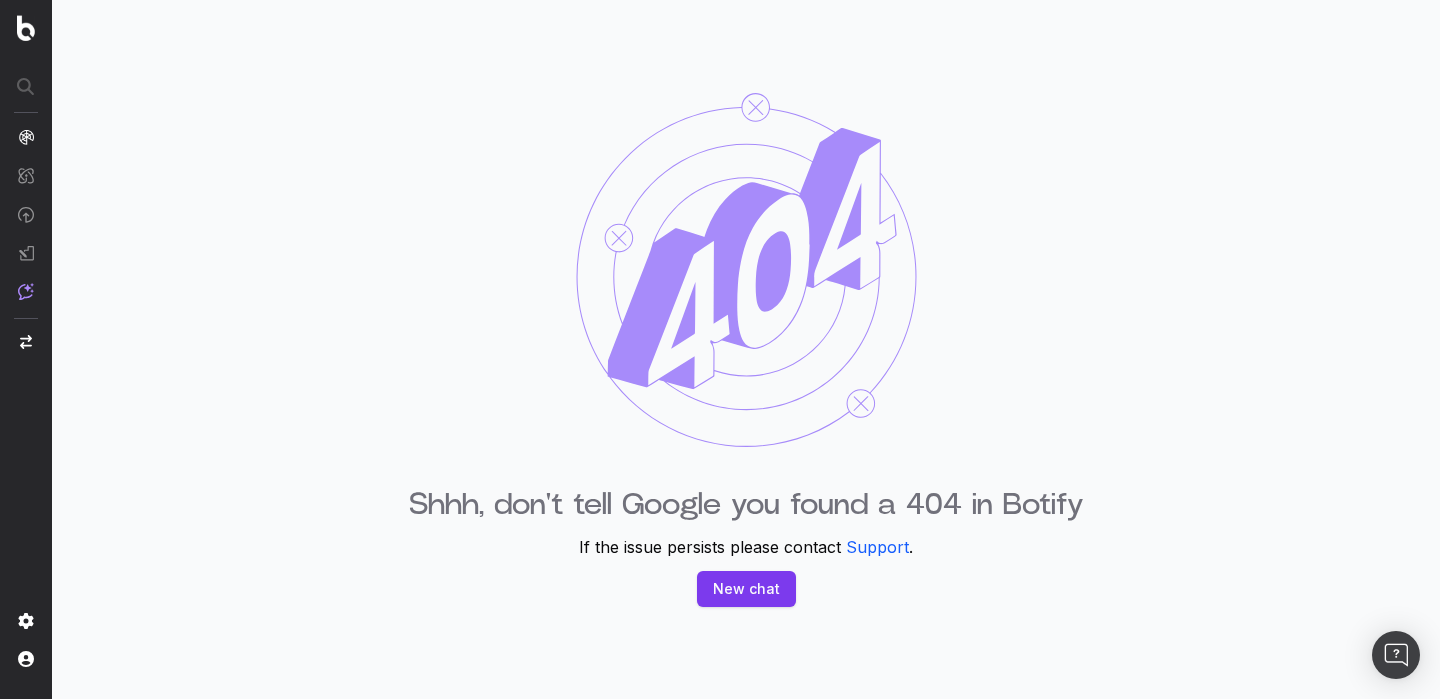 click on "New chat" at bounding box center (746, 589) 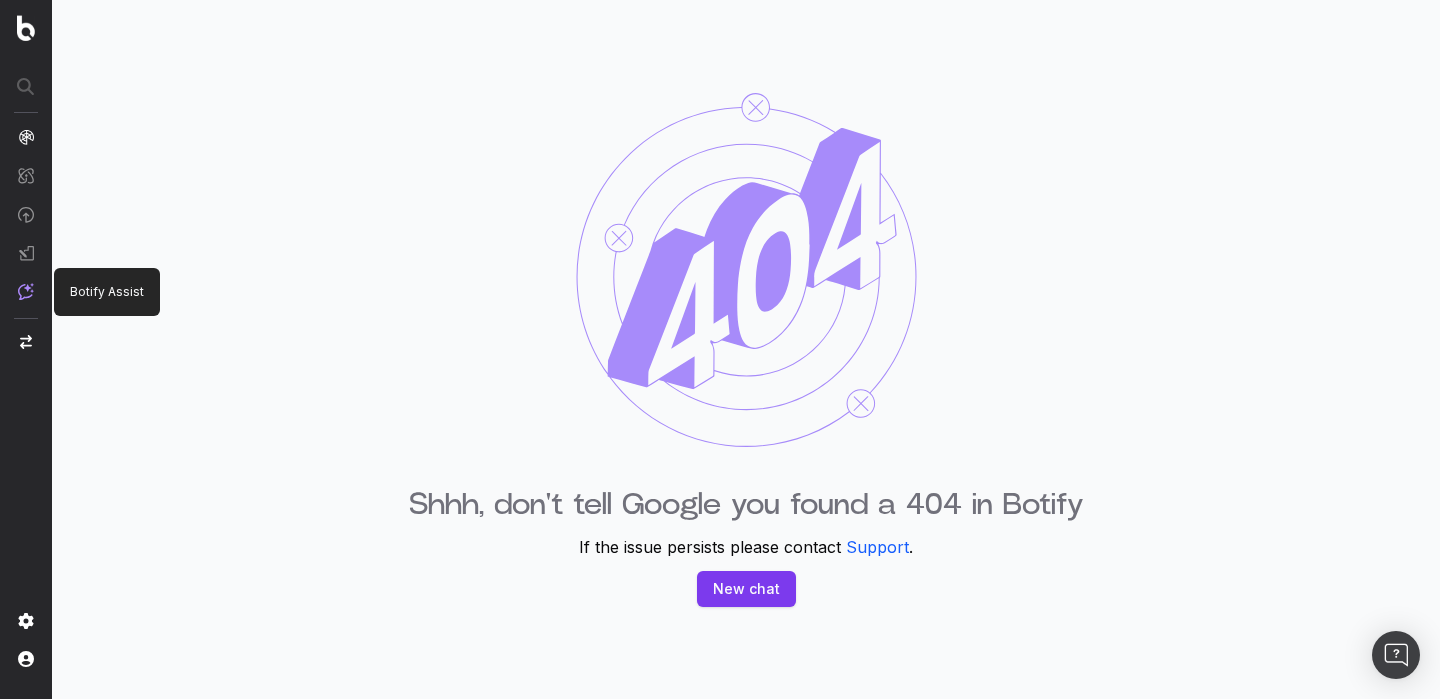 click at bounding box center [26, 291] 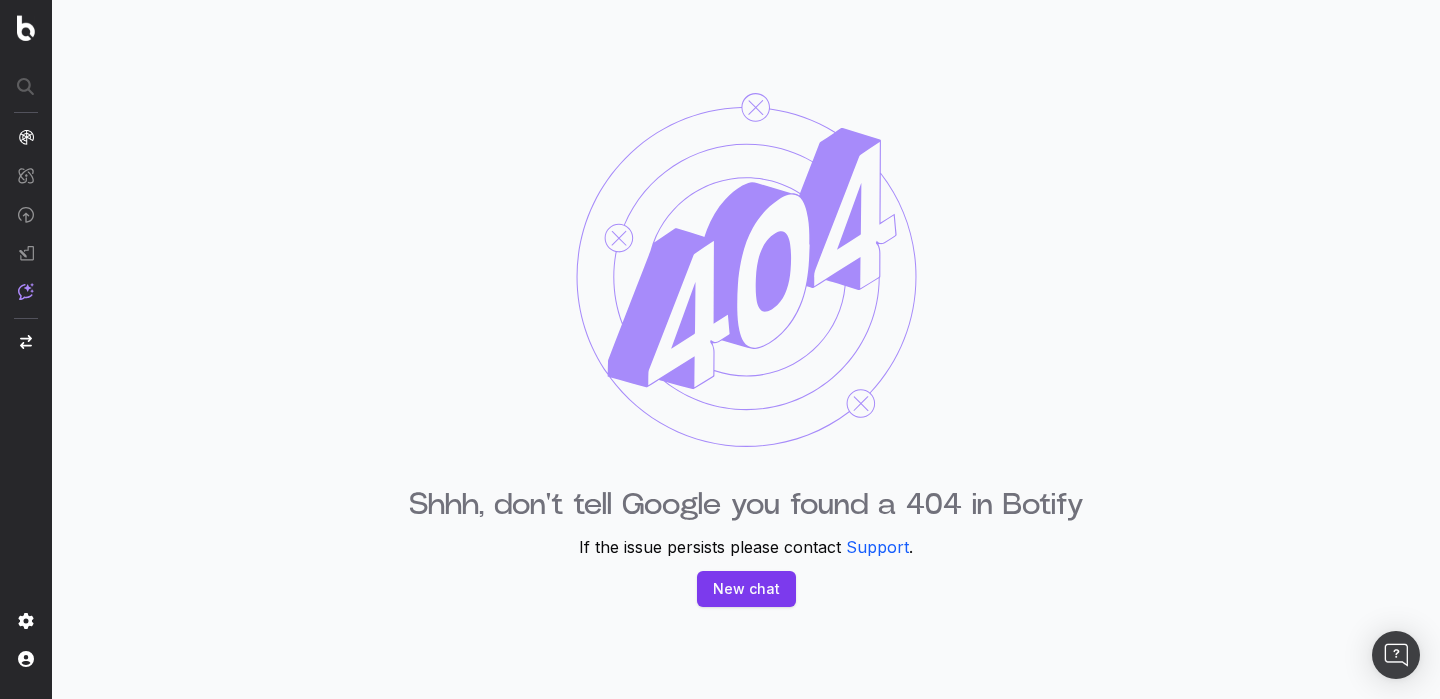 scroll, scrollTop: 0, scrollLeft: 0, axis: both 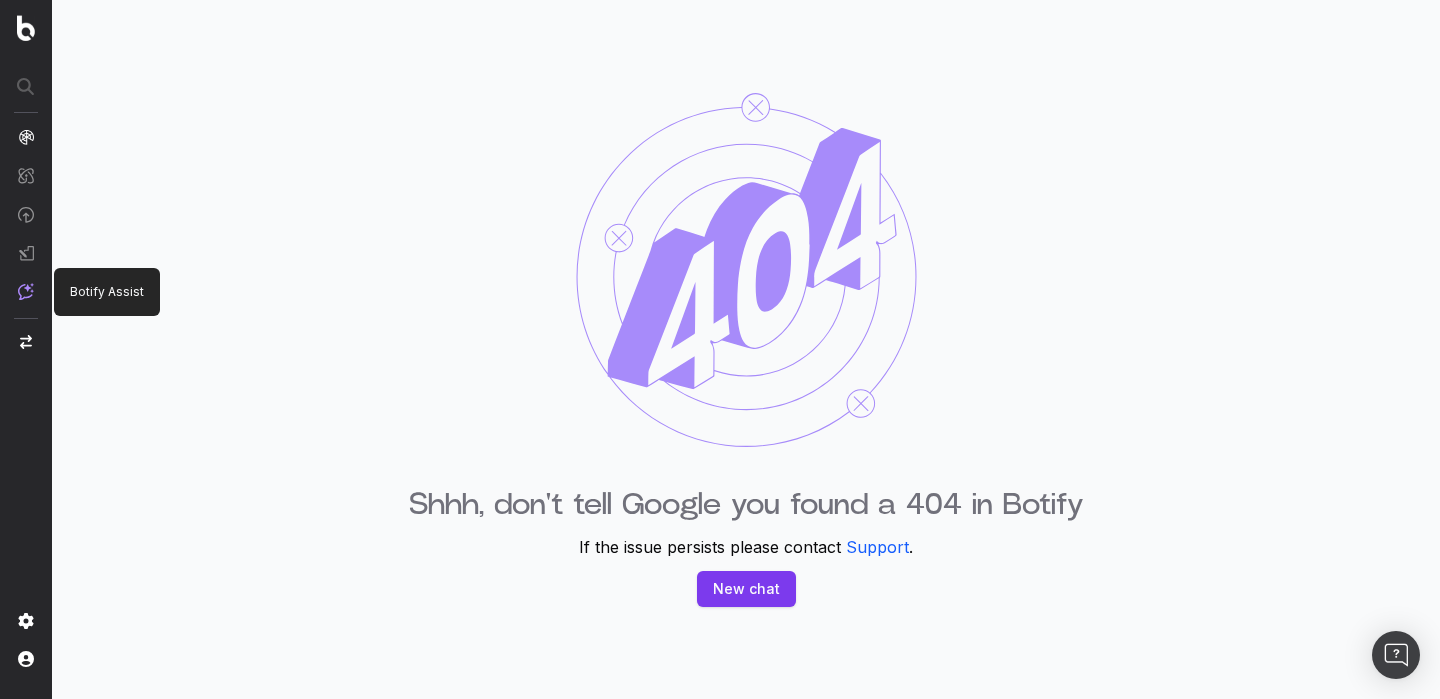 click at bounding box center [26, 291] 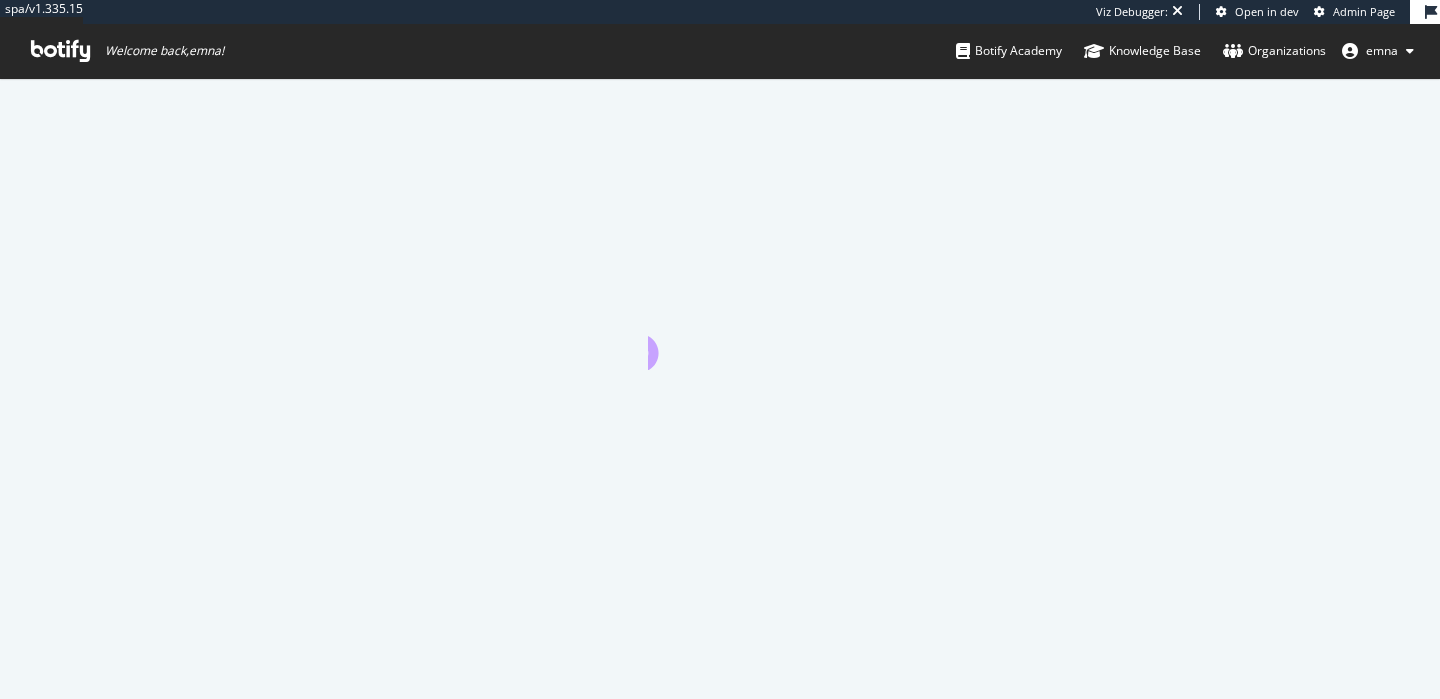 scroll, scrollTop: 0, scrollLeft: 0, axis: both 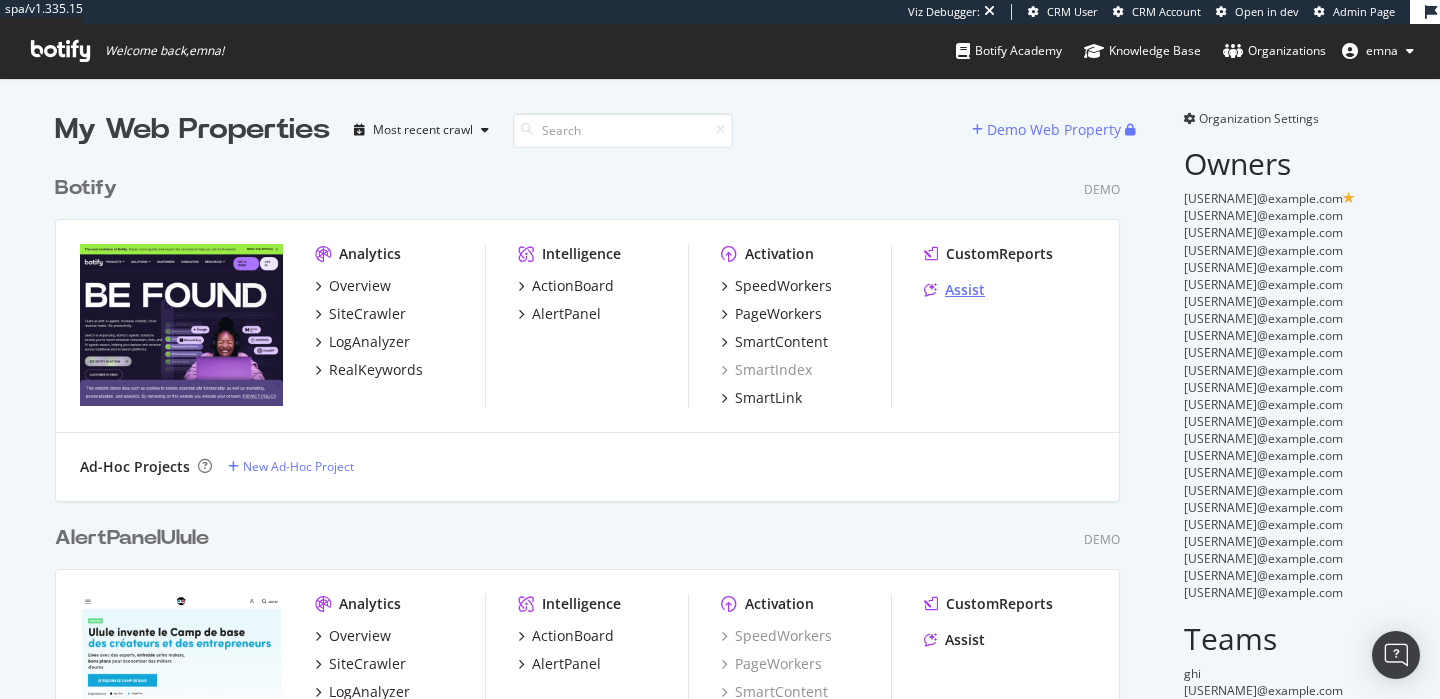 click on "Assist" at bounding box center (965, 290) 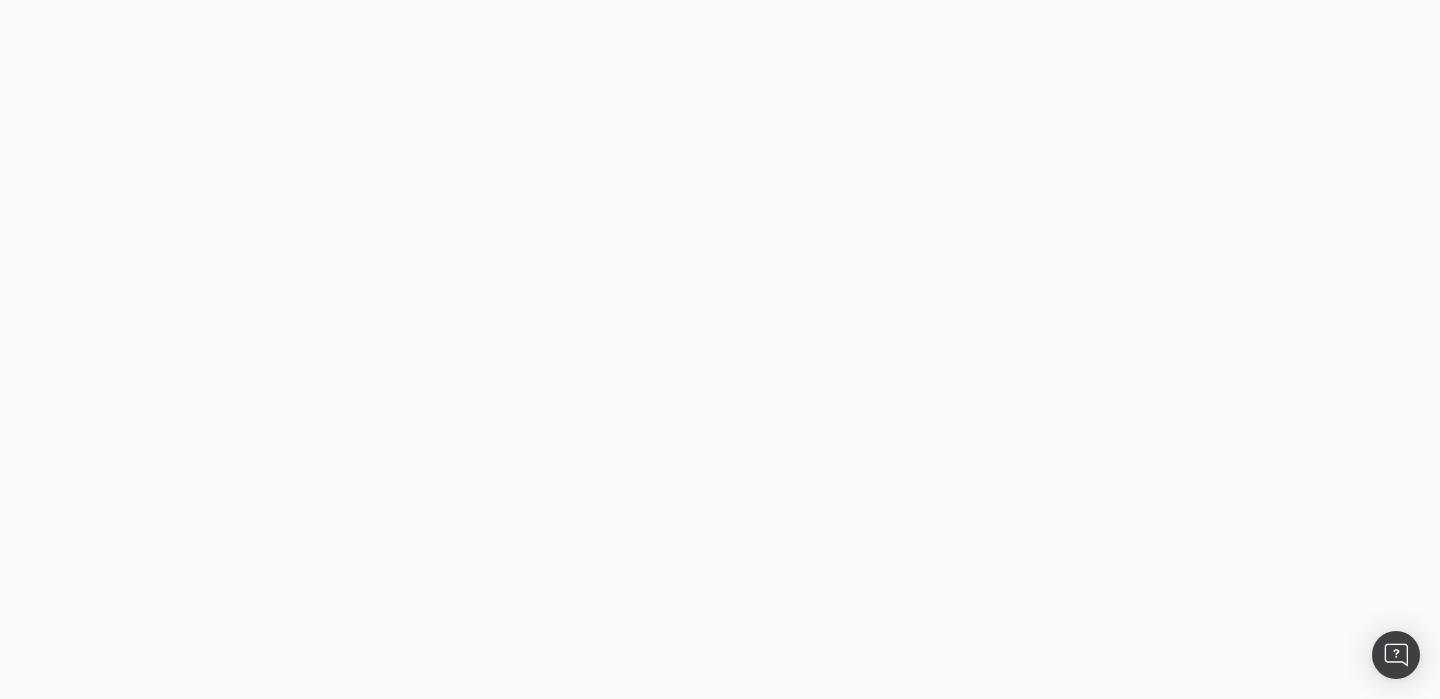 scroll, scrollTop: 0, scrollLeft: 0, axis: both 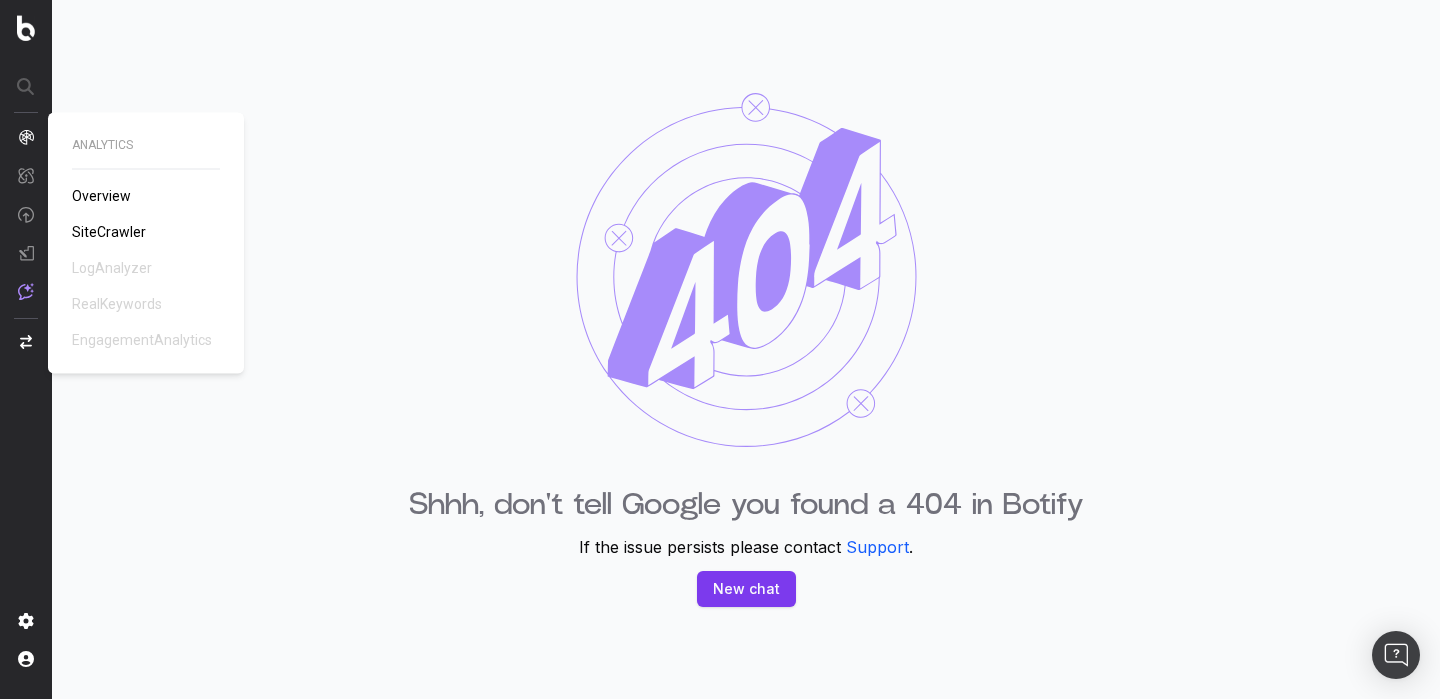 click at bounding box center (26, 137) 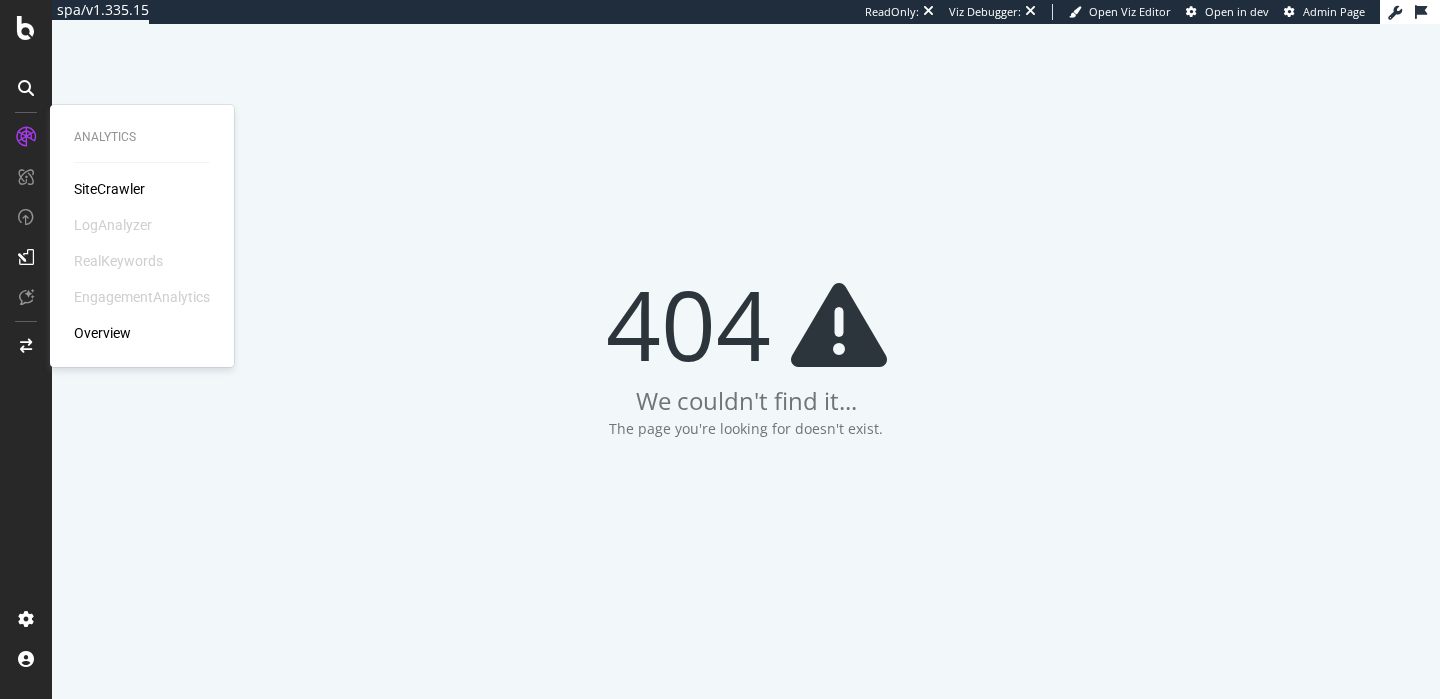 scroll, scrollTop: 0, scrollLeft: 0, axis: both 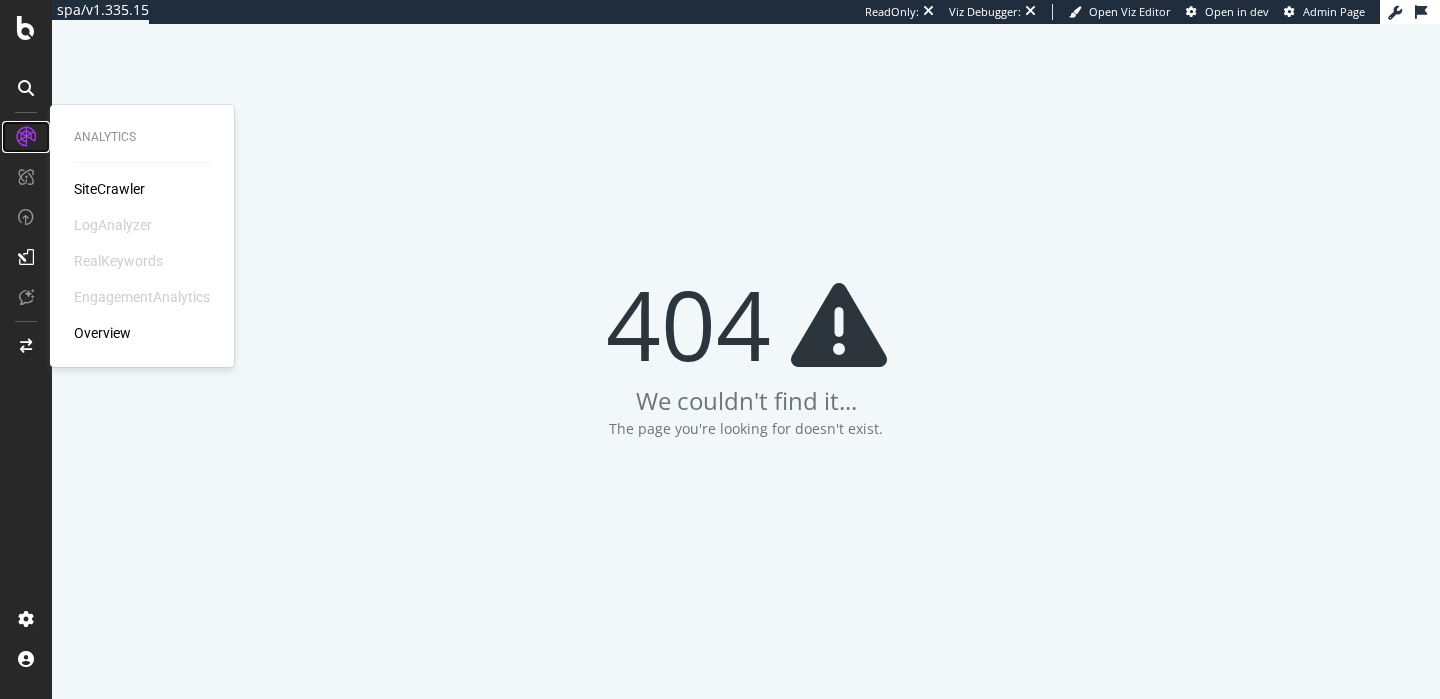 click at bounding box center (26, 137) 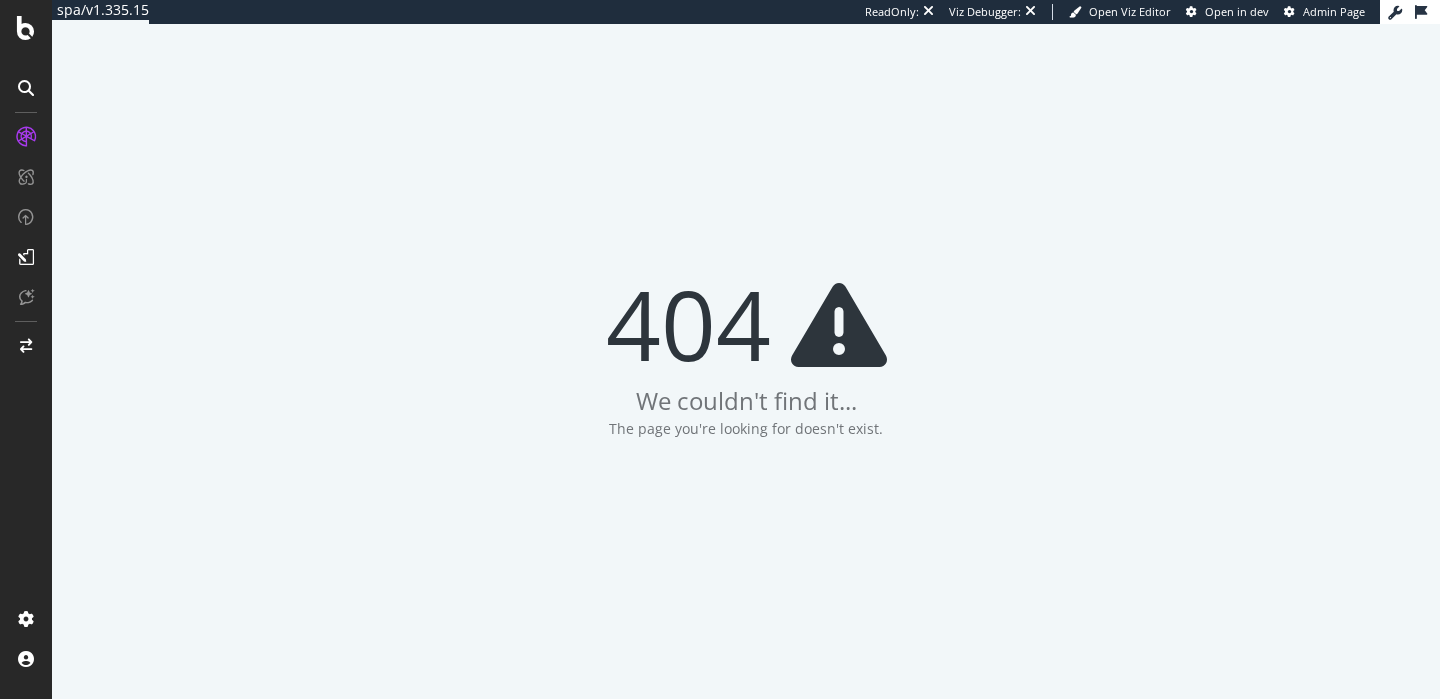 scroll, scrollTop: 0, scrollLeft: 0, axis: both 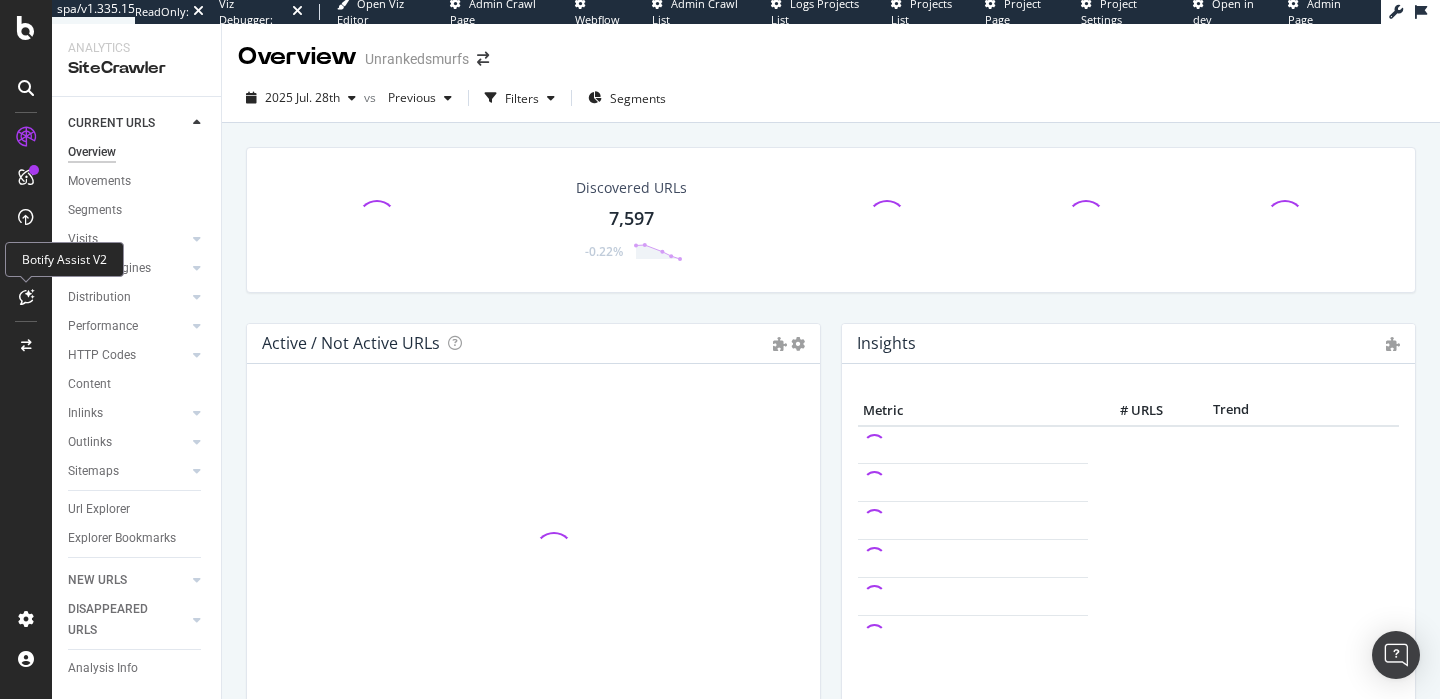 click at bounding box center [26, 297] 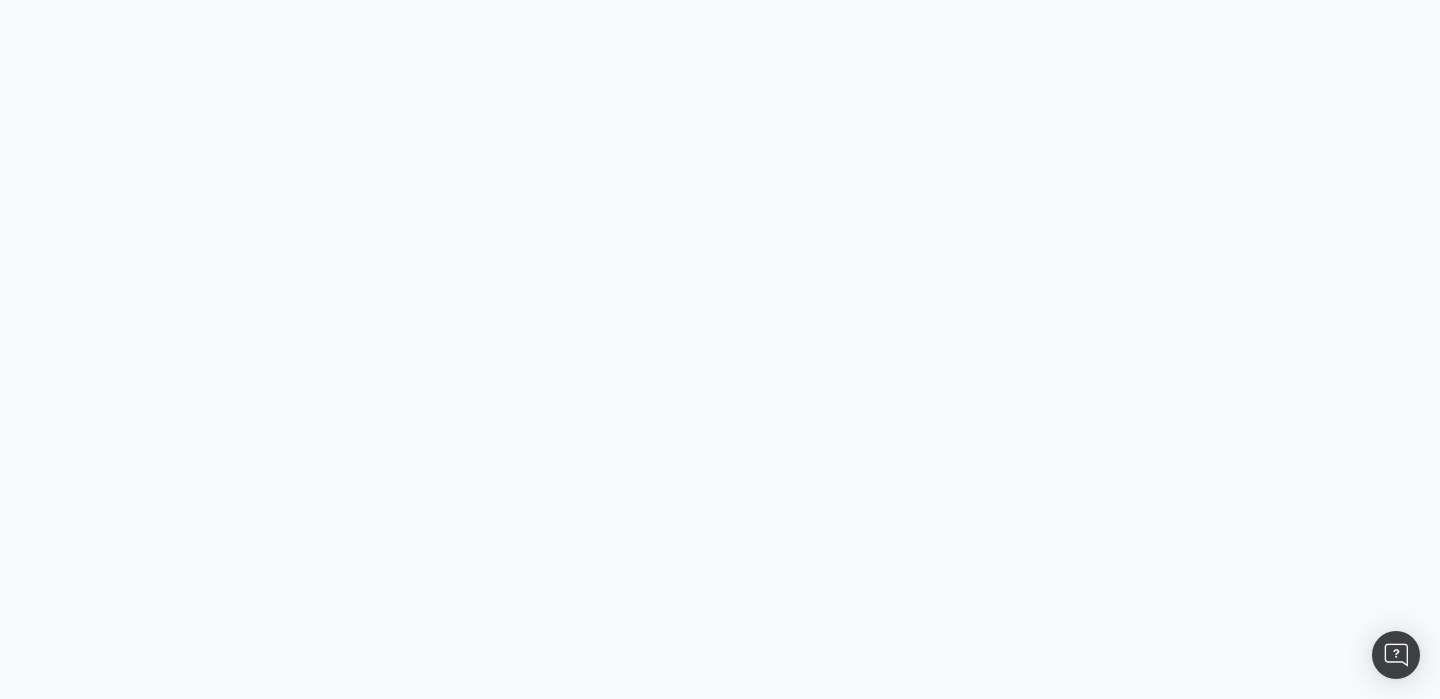scroll, scrollTop: 0, scrollLeft: 0, axis: both 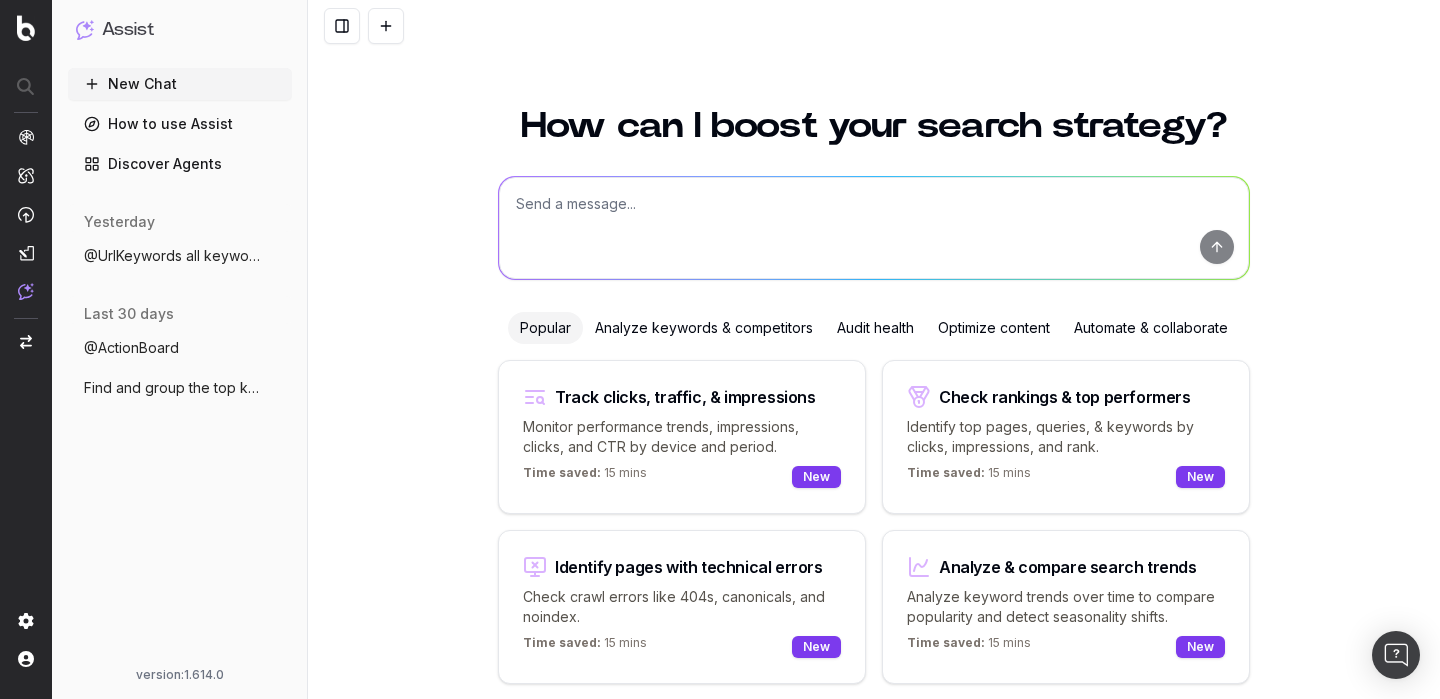 click at bounding box center [874, 228] 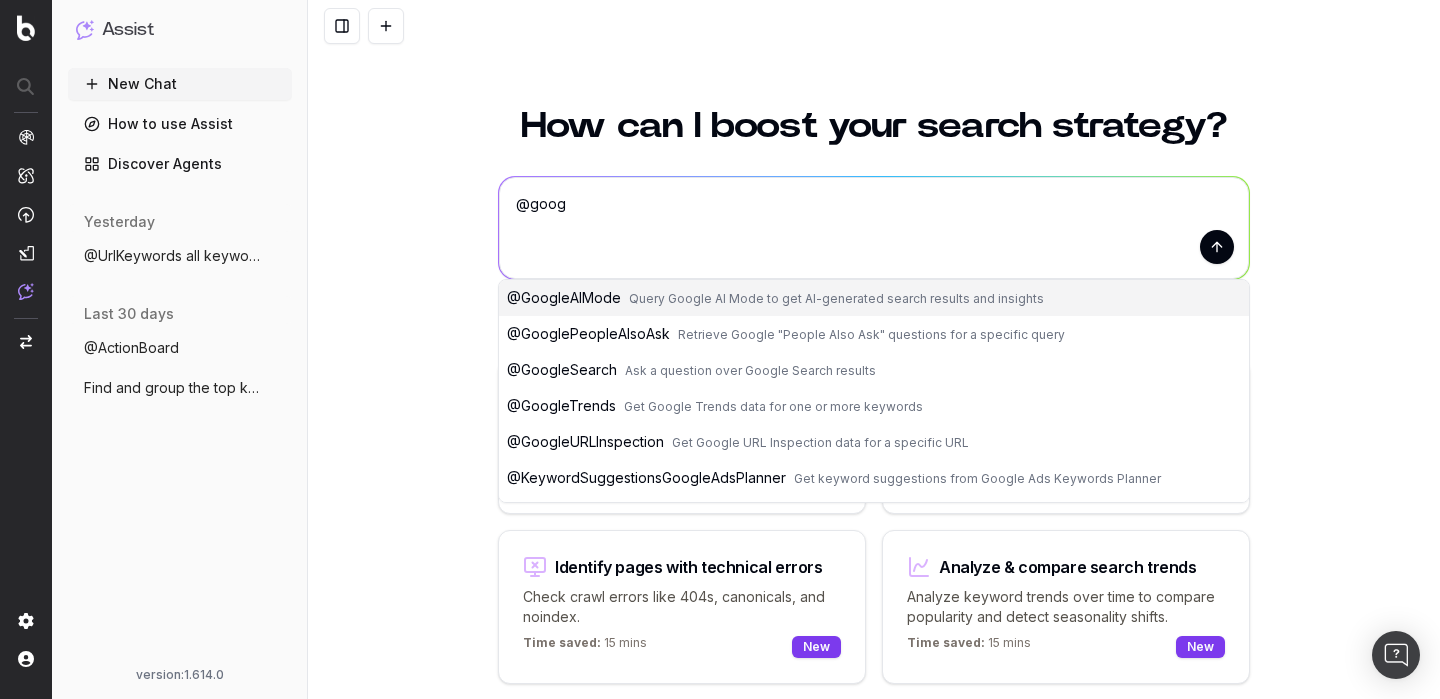 click on "Get Google URL Inspection data for a specific URL" at bounding box center (820, 442) 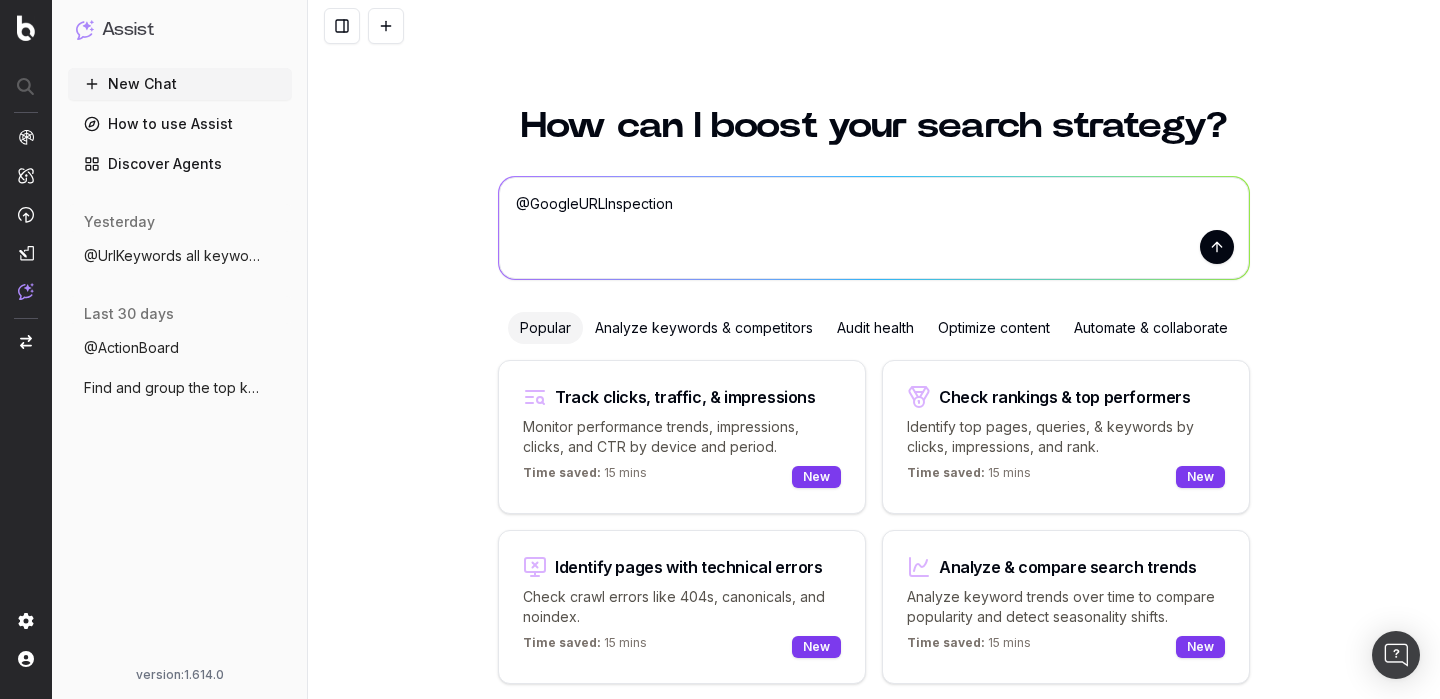 click on "@GoogleURLInspection" at bounding box center (874, 228) 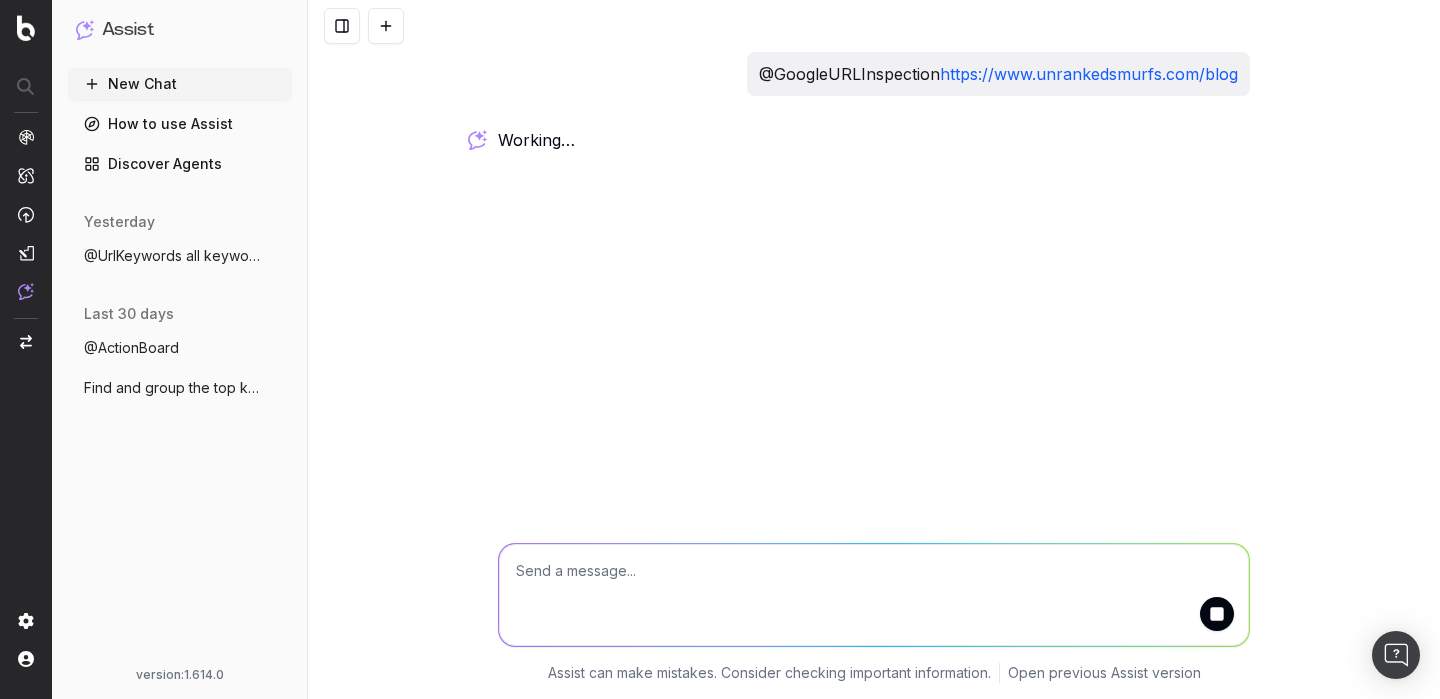 type 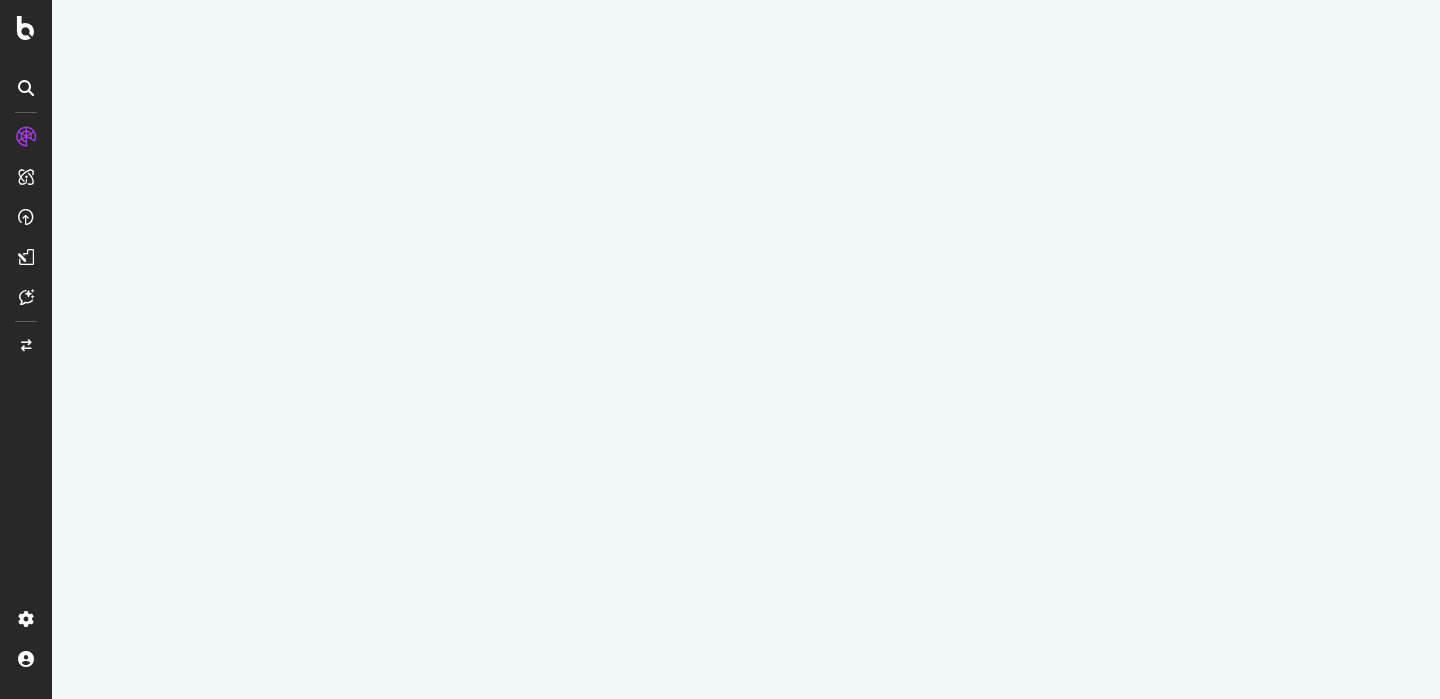 scroll, scrollTop: 0, scrollLeft: 0, axis: both 